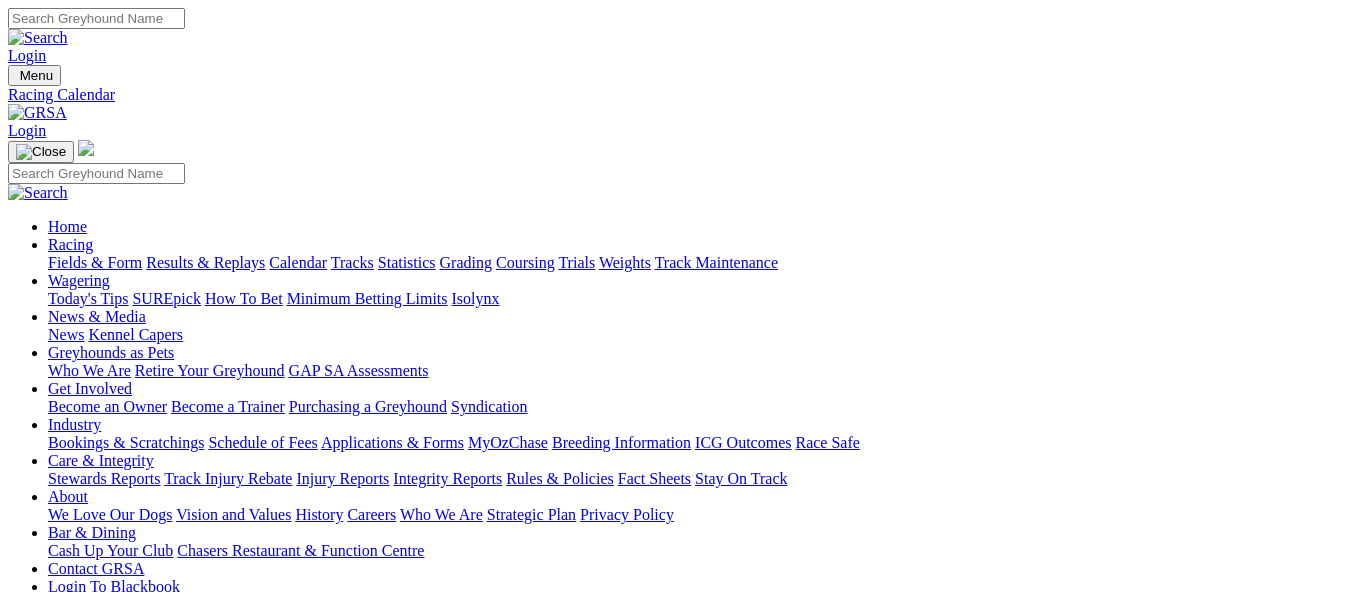scroll, scrollTop: 0, scrollLeft: 0, axis: both 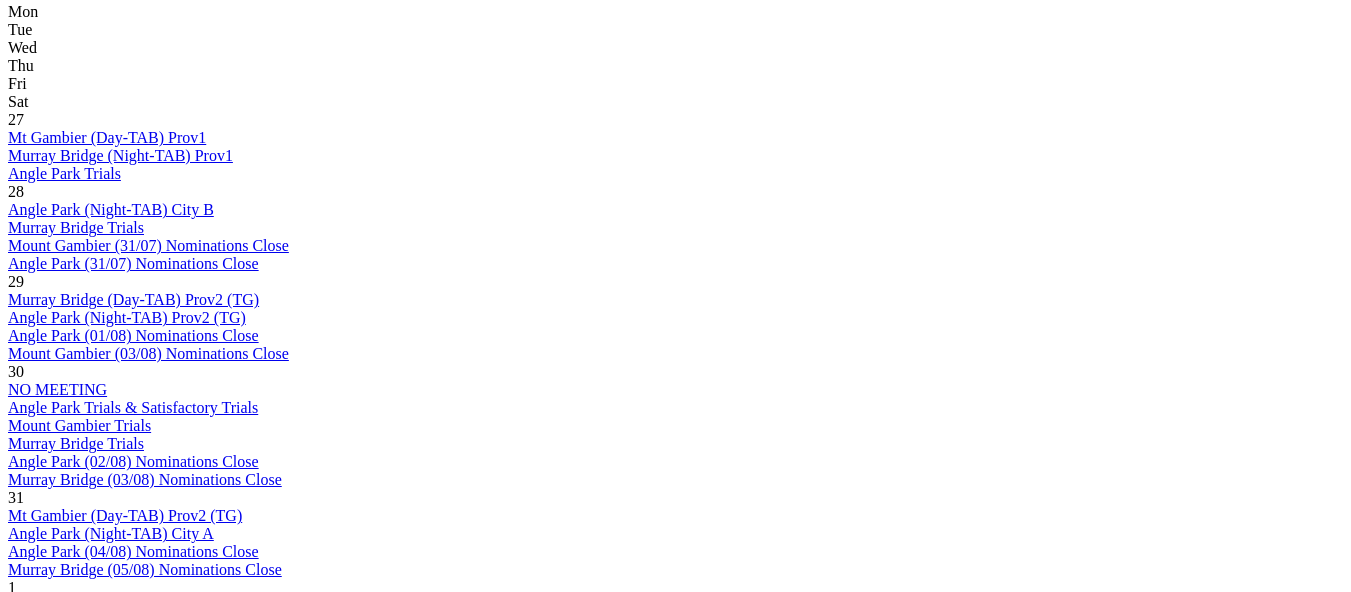 click on "Angle Park (Night-TAB) City B" at bounding box center (111, 1235) 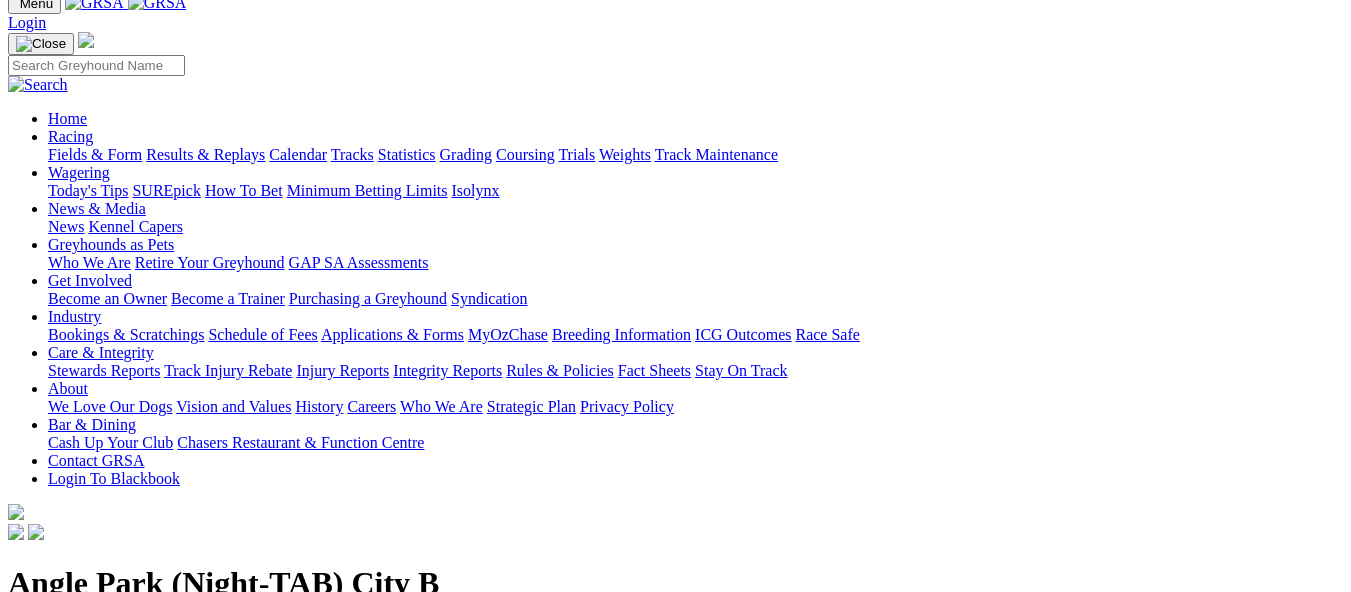 scroll, scrollTop: 0, scrollLeft: 0, axis: both 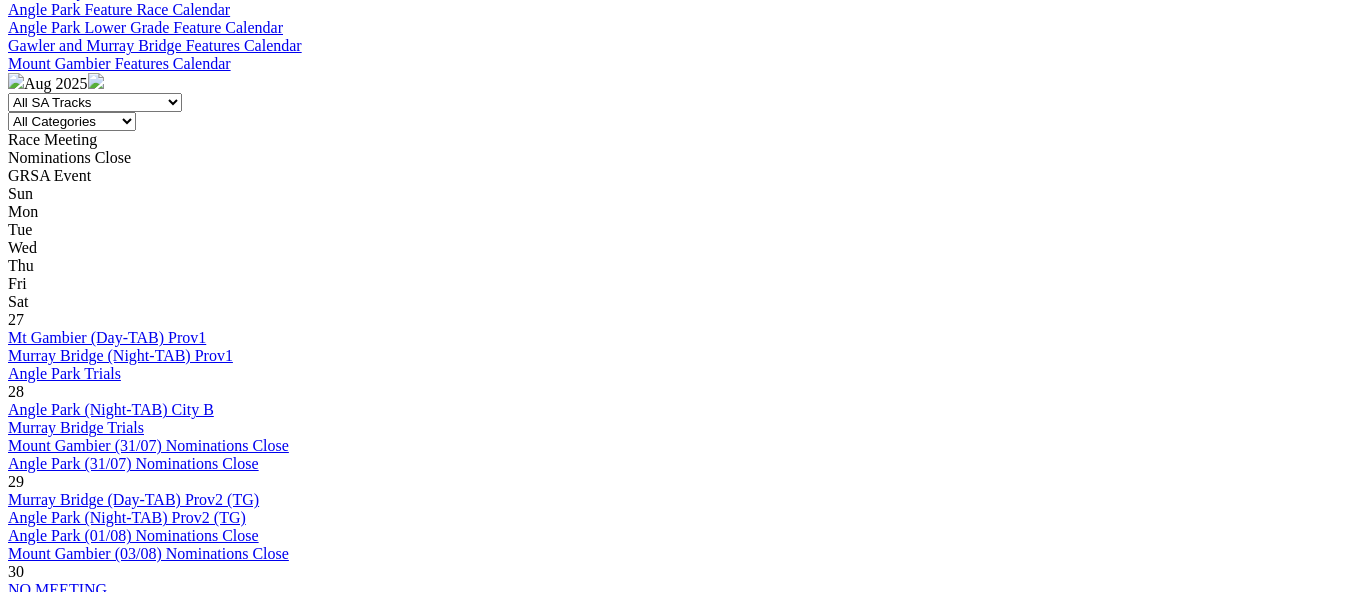 click on "Angle Park (19/08) Nominations Close" at bounding box center [133, 1777] 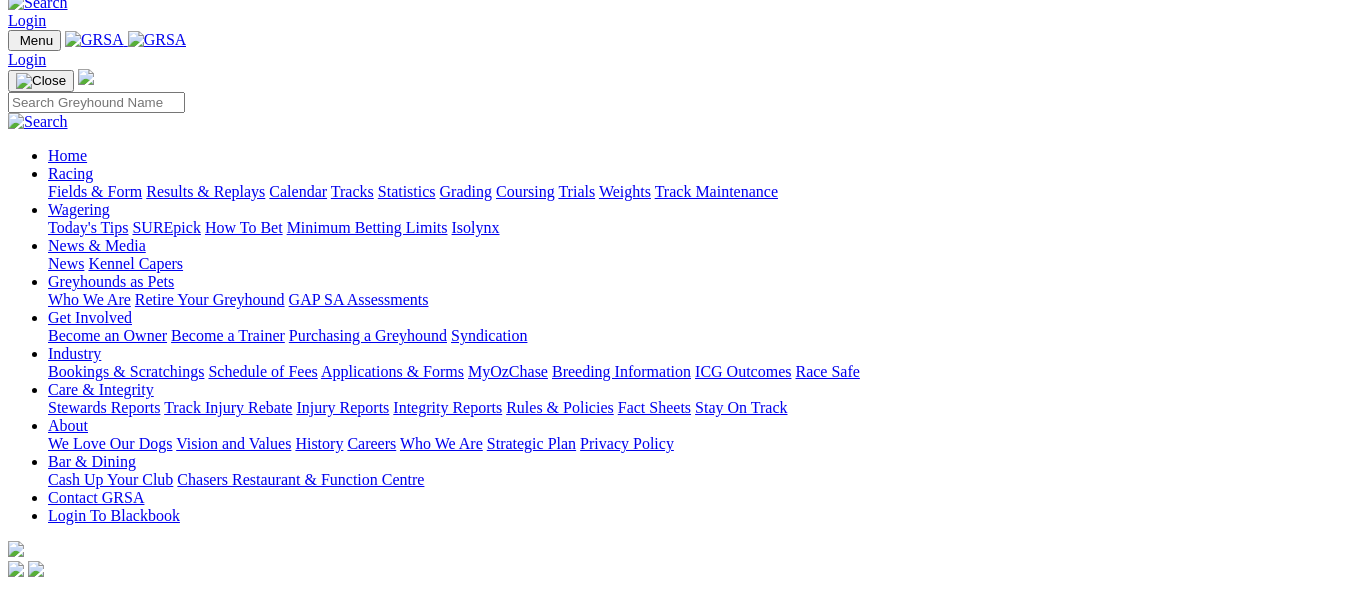 scroll, scrollTop: 0, scrollLeft: 0, axis: both 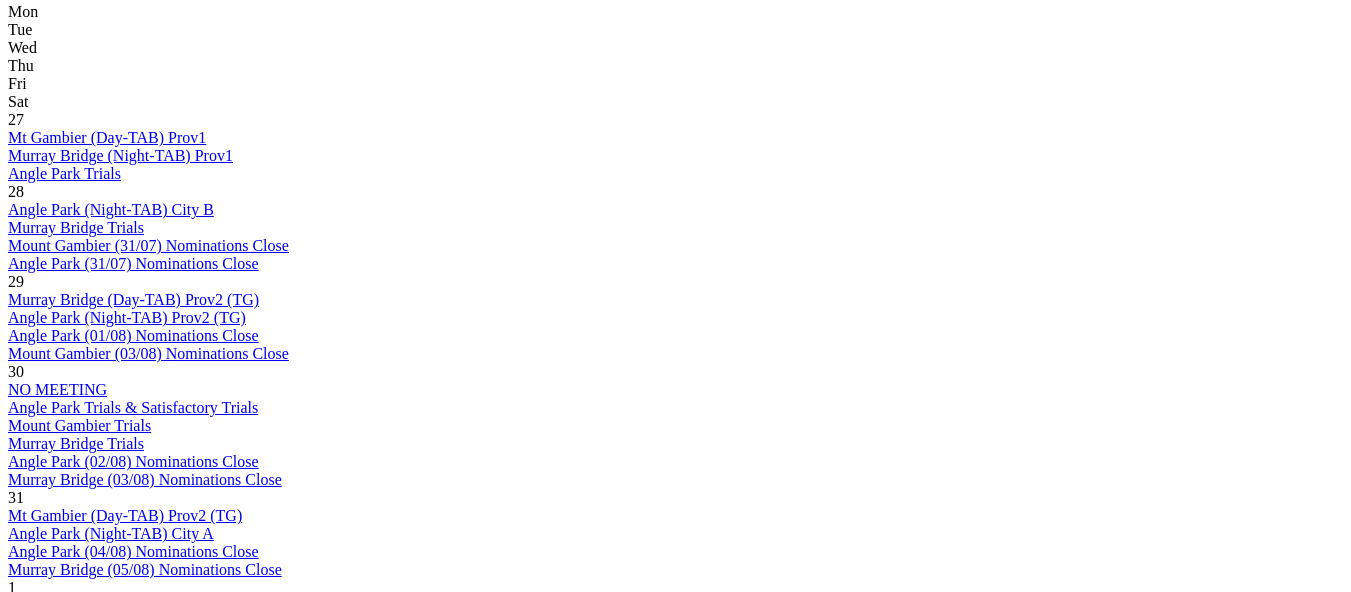 click on "Gawler (Twilight-TAB) Prov1" at bounding box center [105, 1559] 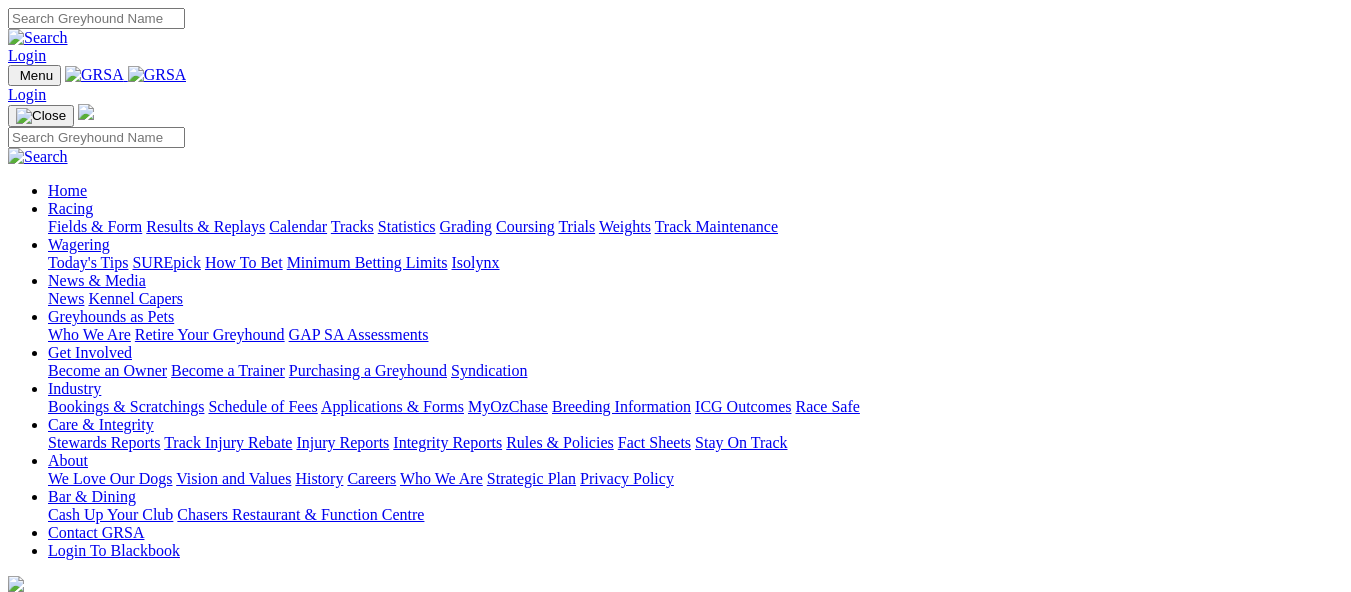 scroll, scrollTop: 0, scrollLeft: 0, axis: both 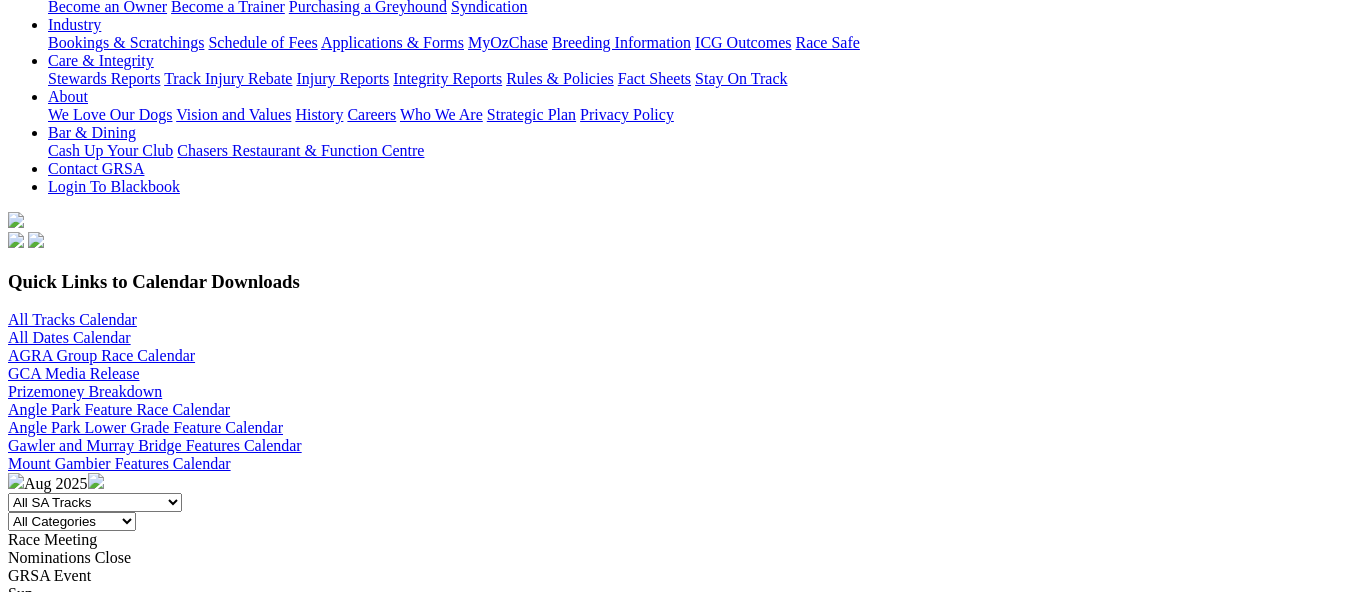 click on "All SA Tracks
Angle Park
Gawler
Mount Gambier
Murray Bridge
Virginia GOTBA Coursing" at bounding box center (95, 502) 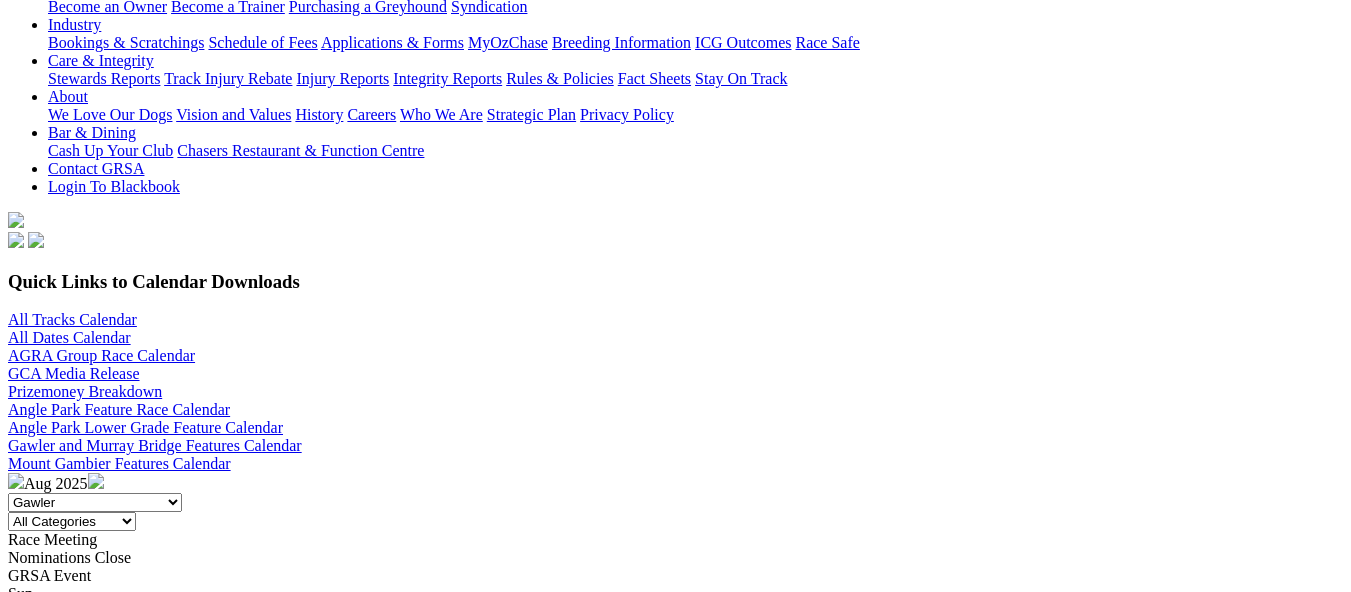 click on "All SA Tracks
Angle Park
Gawler
Mount Gambier
Murray Bridge
Virginia GOTBA Coursing" at bounding box center [95, 502] 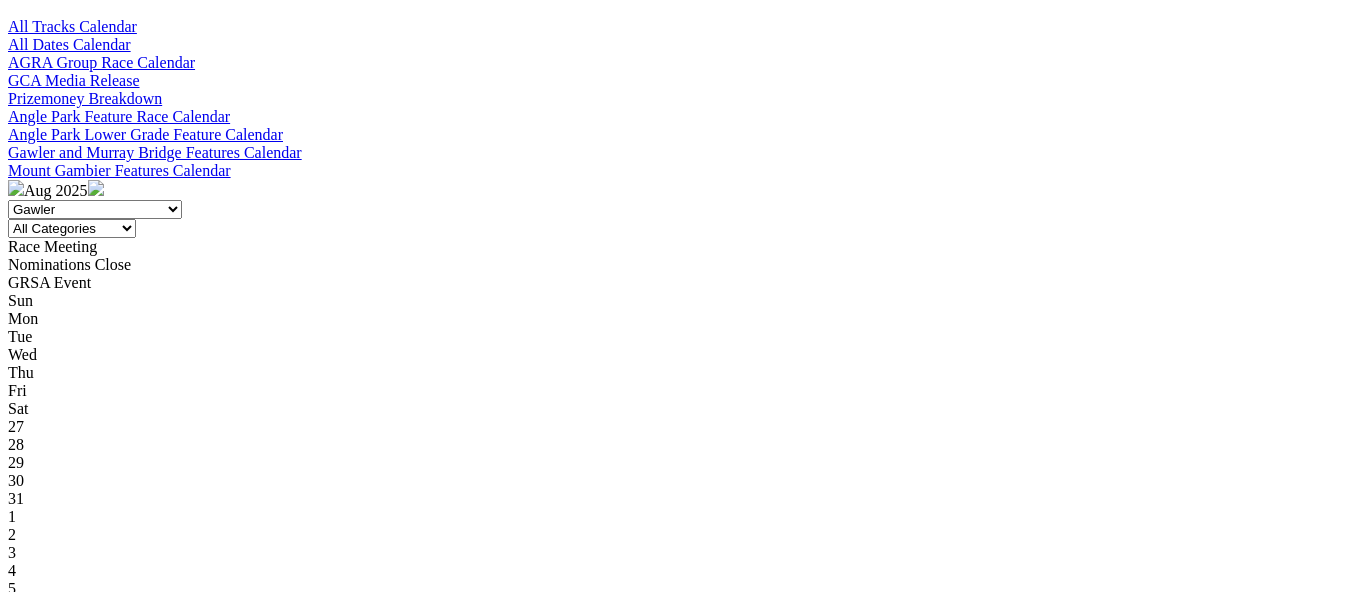 scroll, scrollTop: 700, scrollLeft: 0, axis: vertical 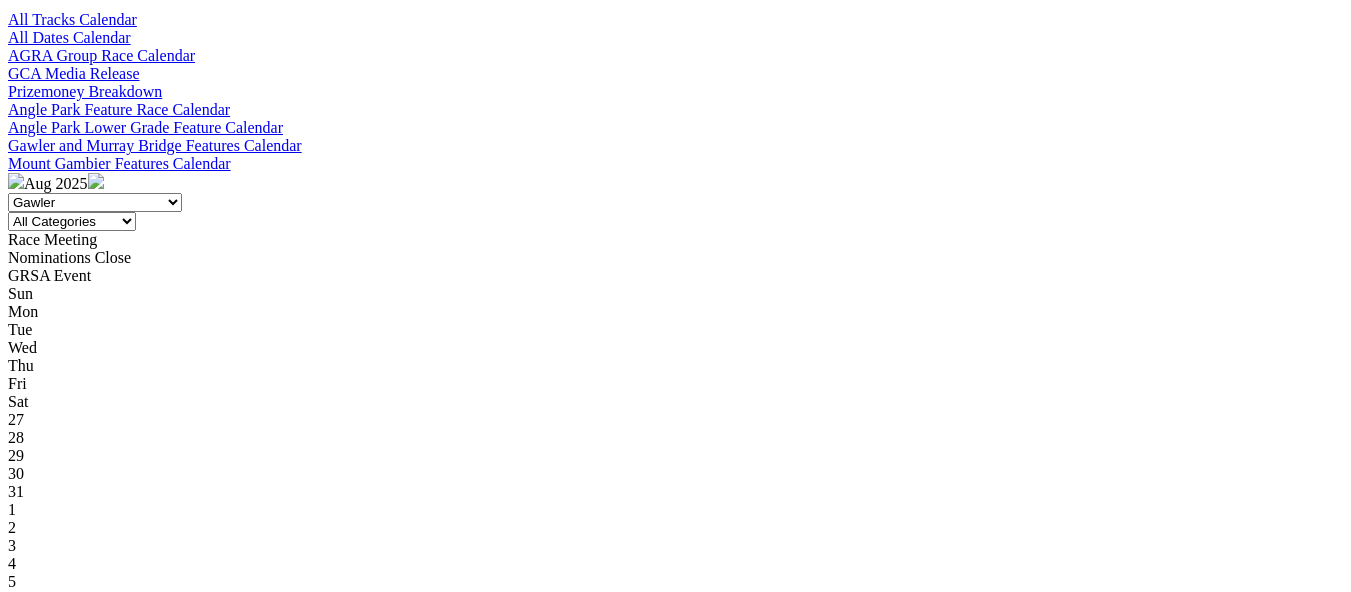 click on "Gawler (Twilight-TAB) Prov1" at bounding box center (105, 851) 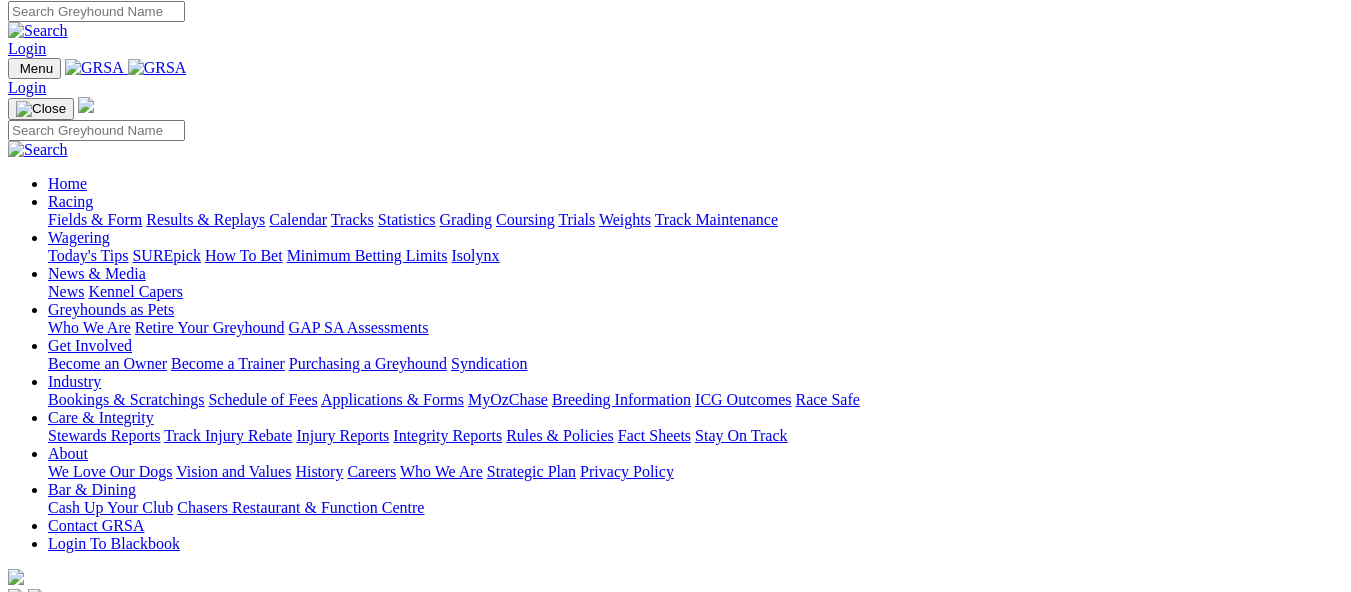scroll, scrollTop: 0, scrollLeft: 0, axis: both 